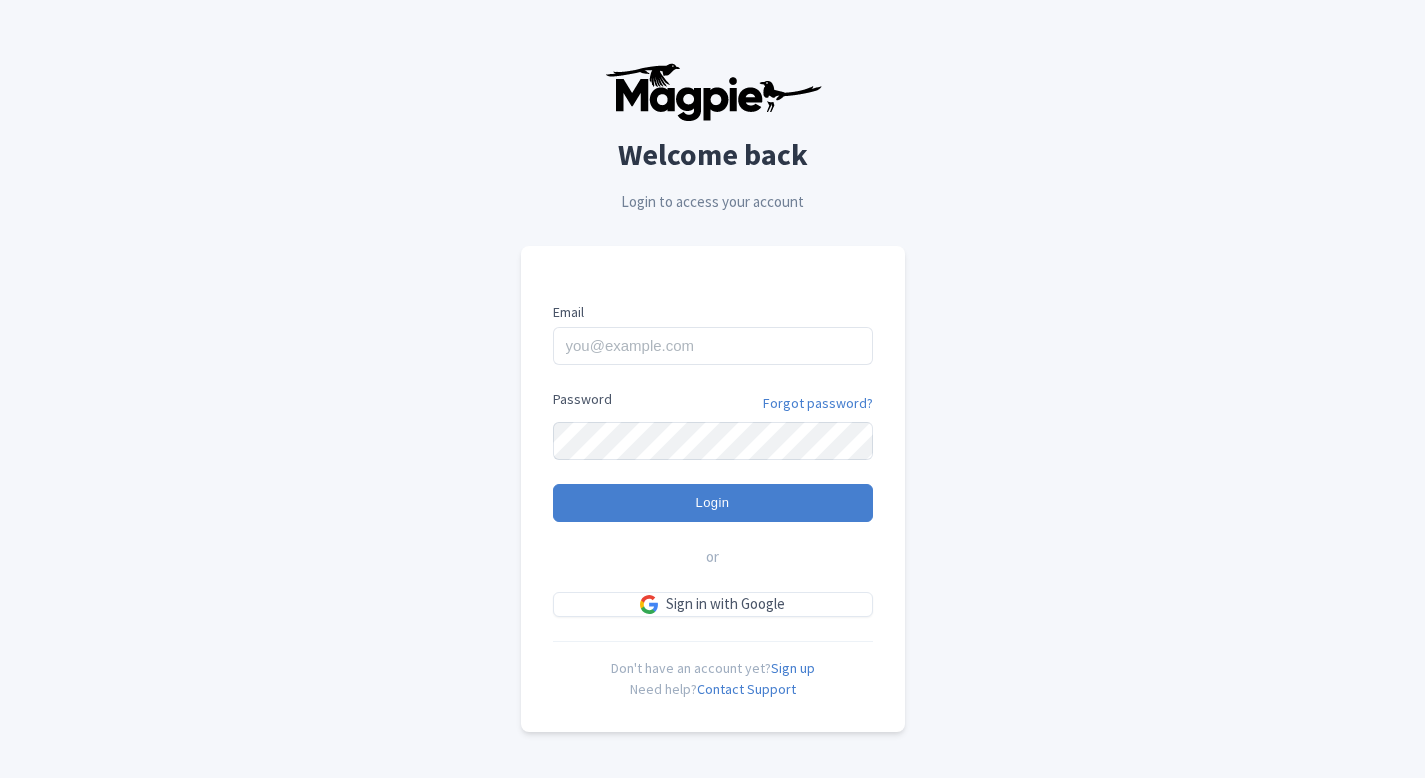 scroll, scrollTop: 0, scrollLeft: 0, axis: both 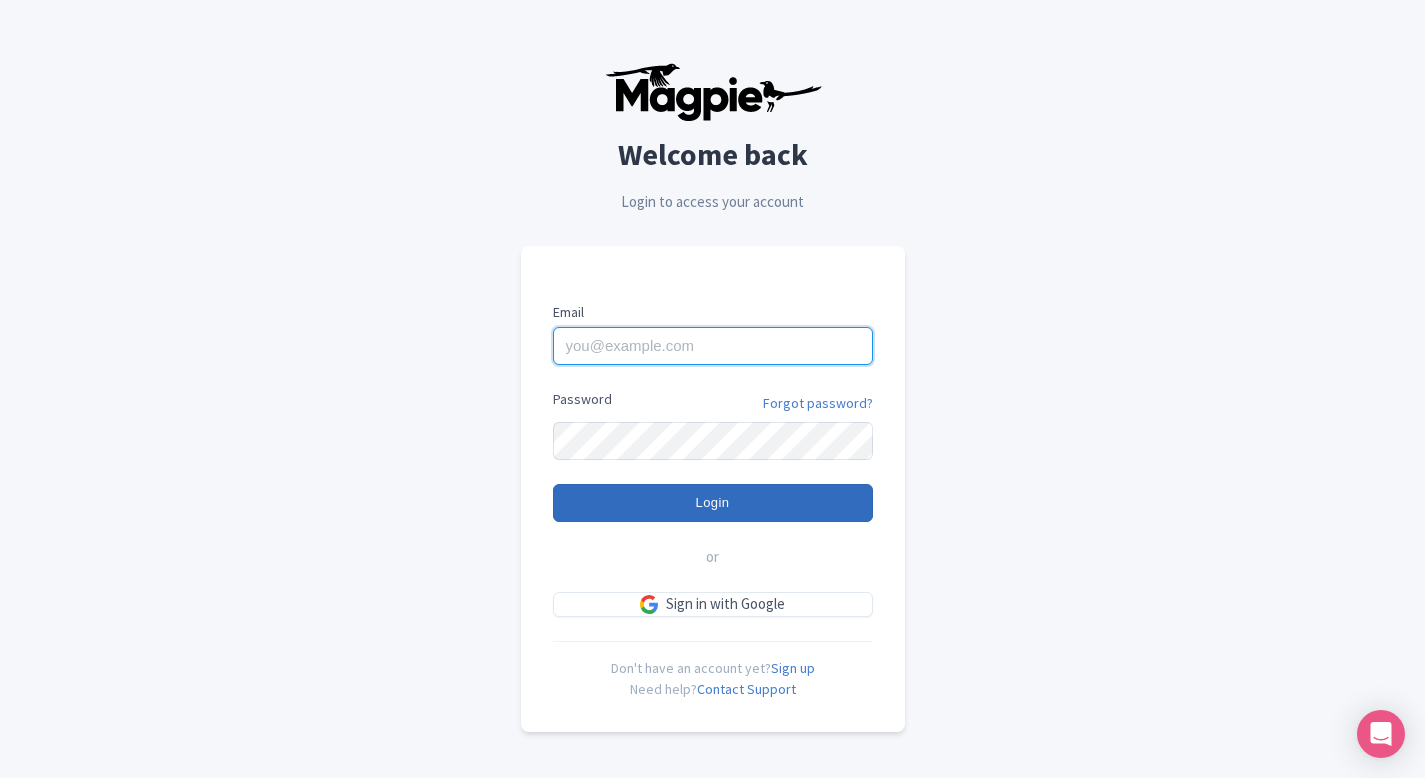 type on "[EMAIL_ADDRESS][DOMAIN_NAME]" 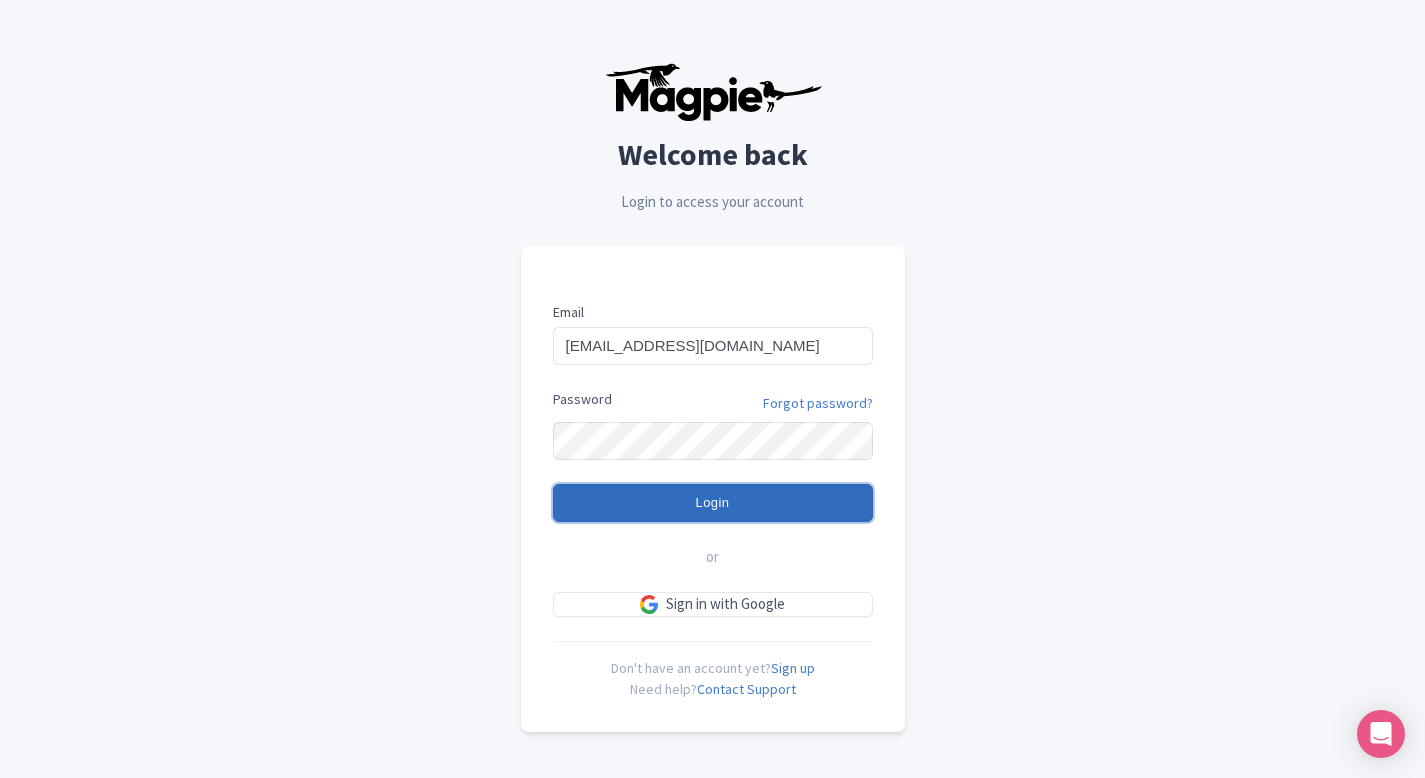 click on "Login" at bounding box center [713, 503] 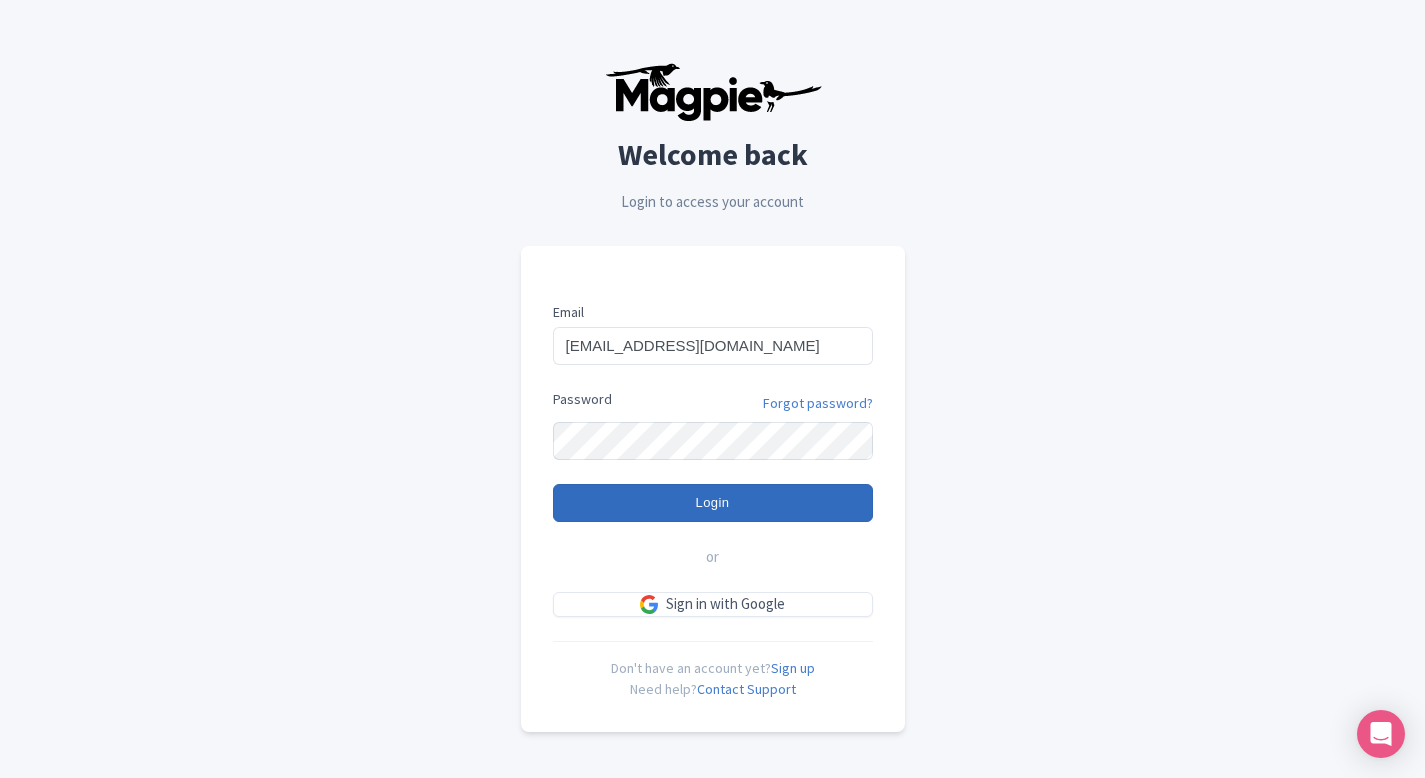 type on "Logging in..." 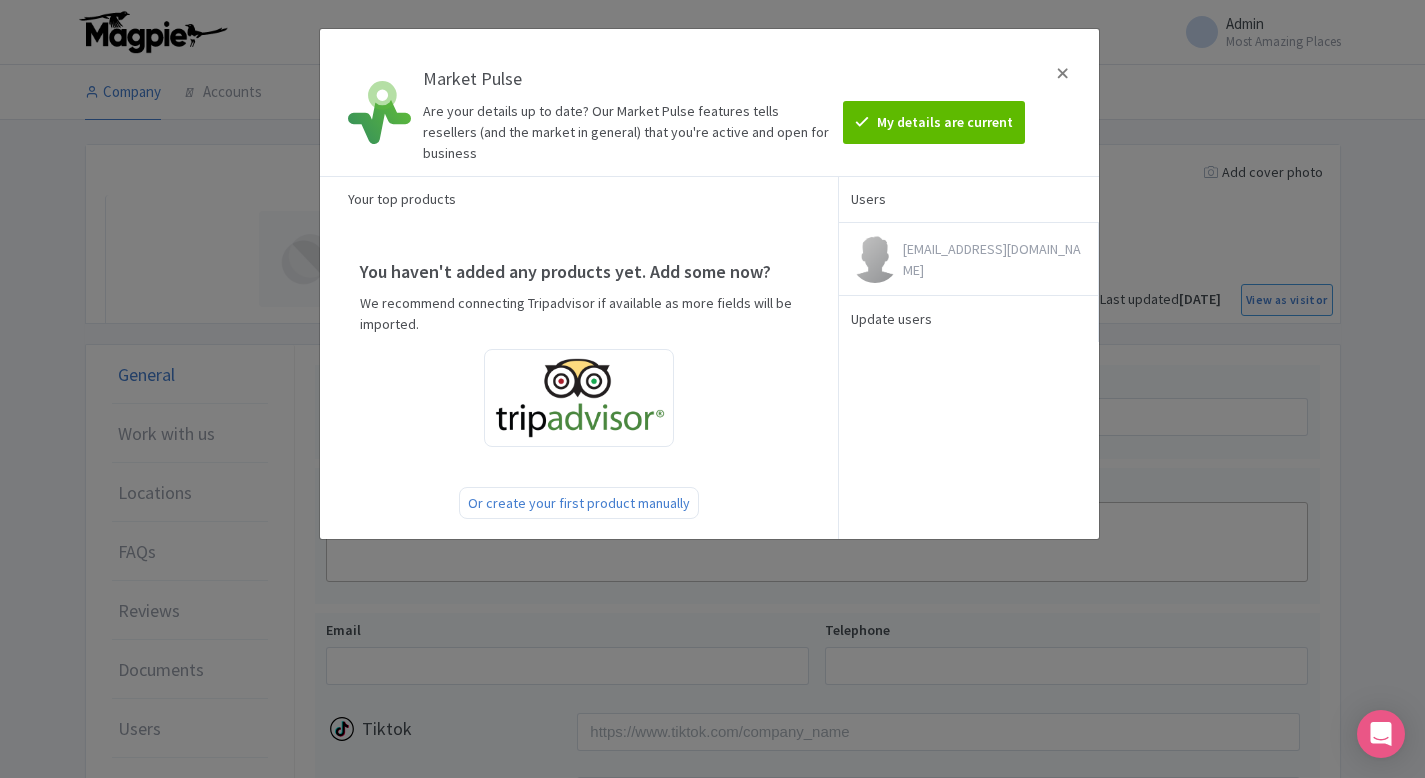 scroll, scrollTop: 0, scrollLeft: 0, axis: both 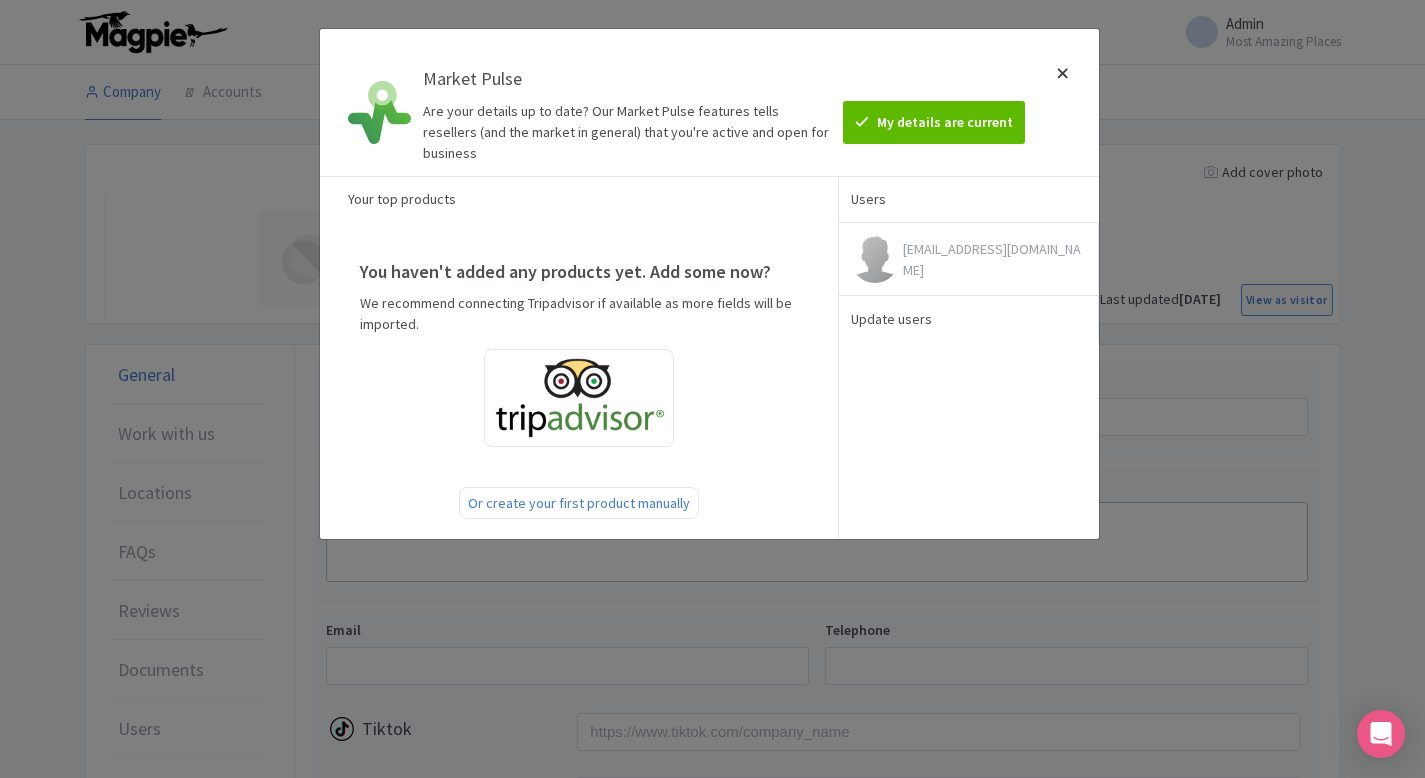 click at bounding box center [1063, 102] 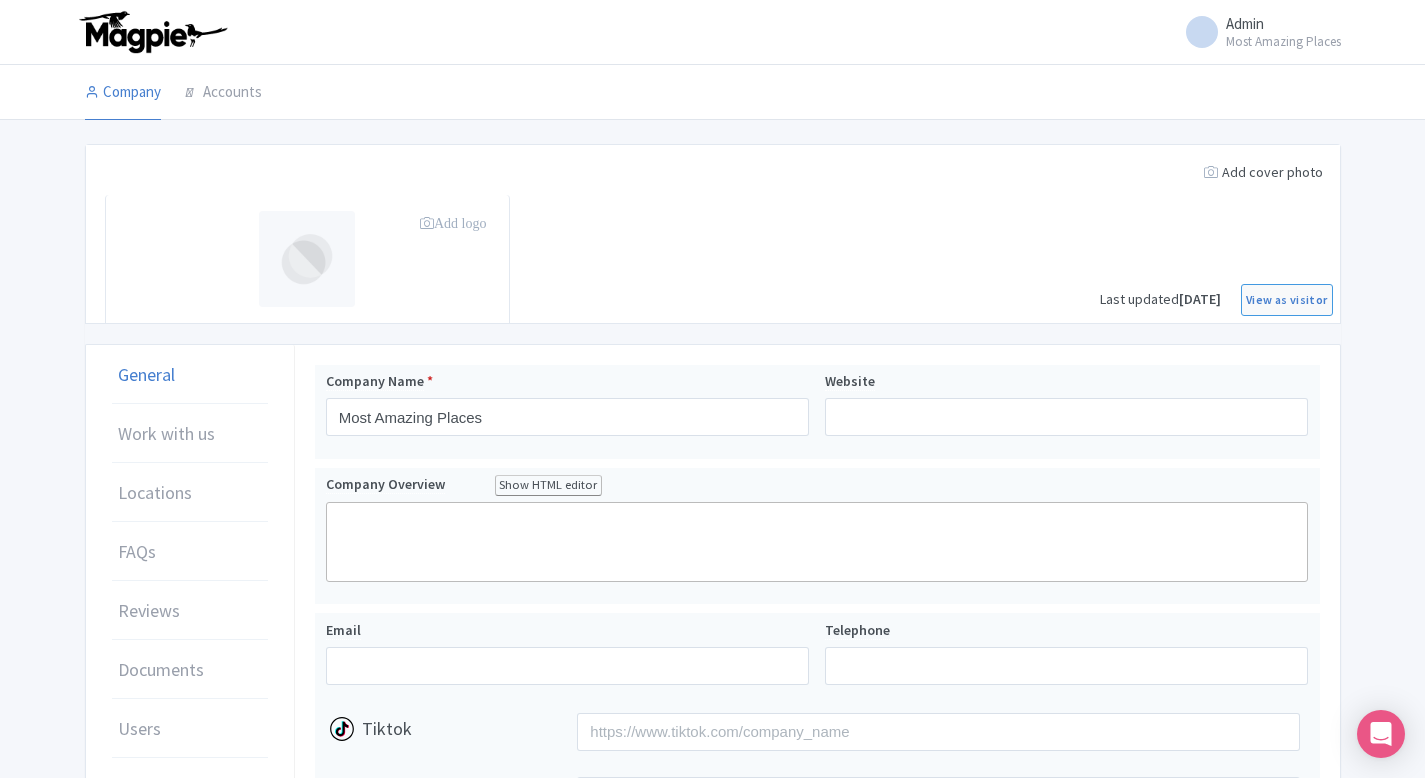 click at bounding box center [813, 92] 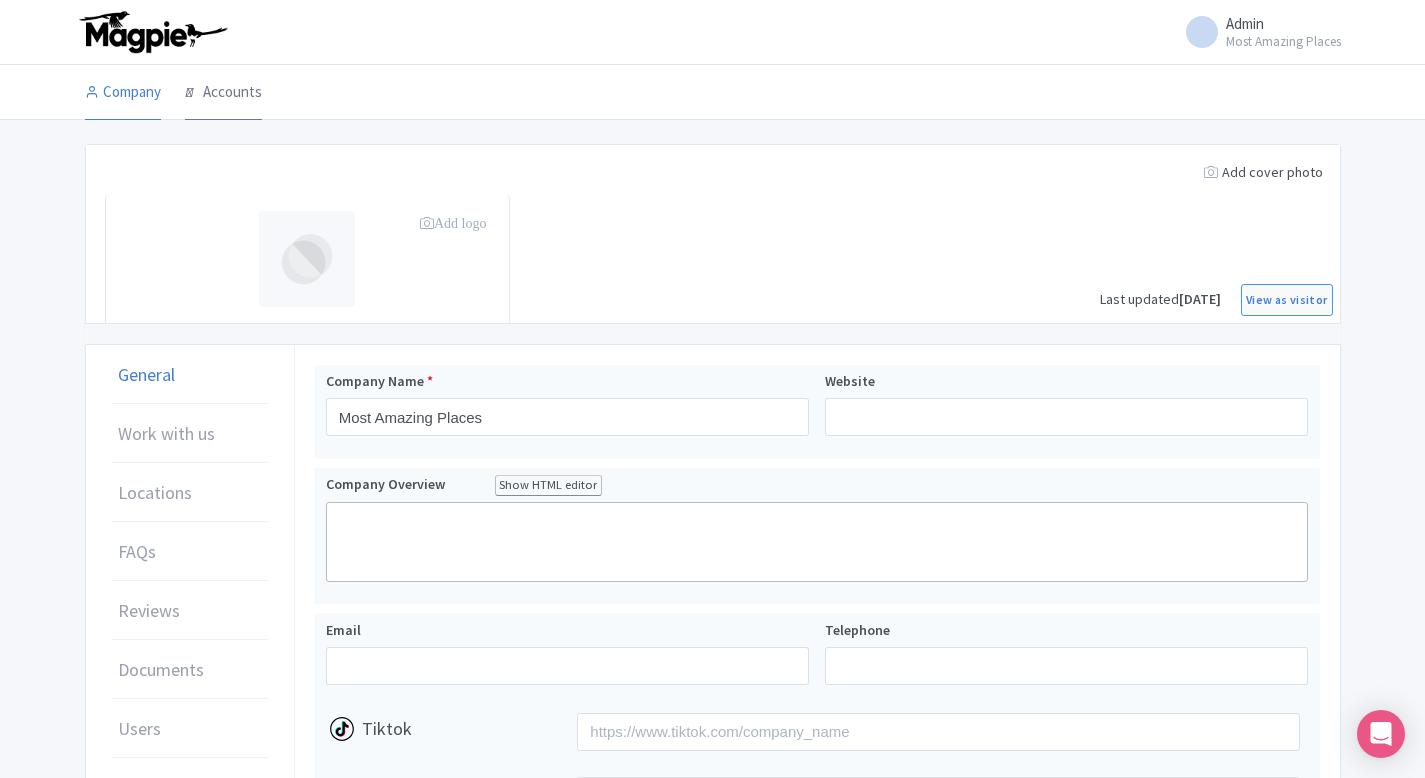 click on "Accounts" at bounding box center (223, 93) 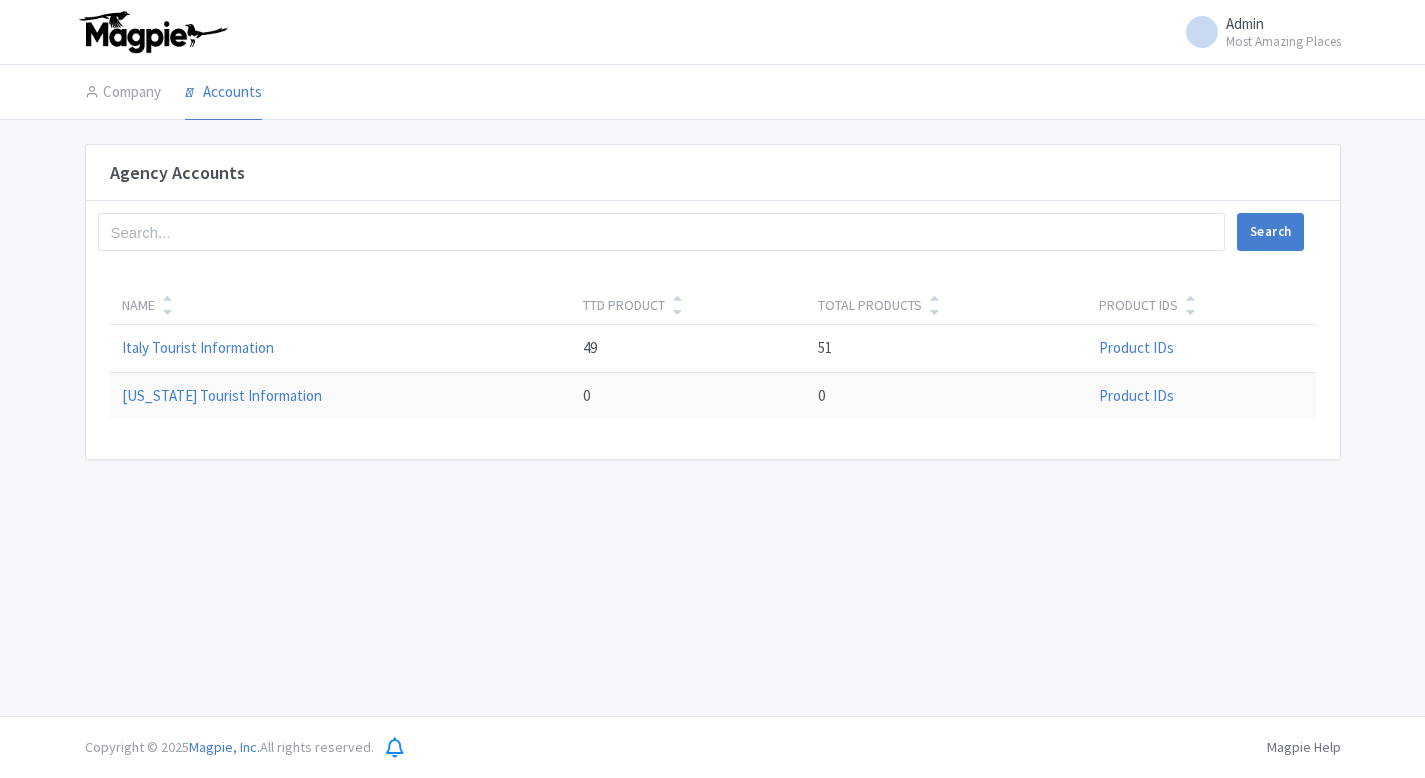 scroll, scrollTop: 0, scrollLeft: 0, axis: both 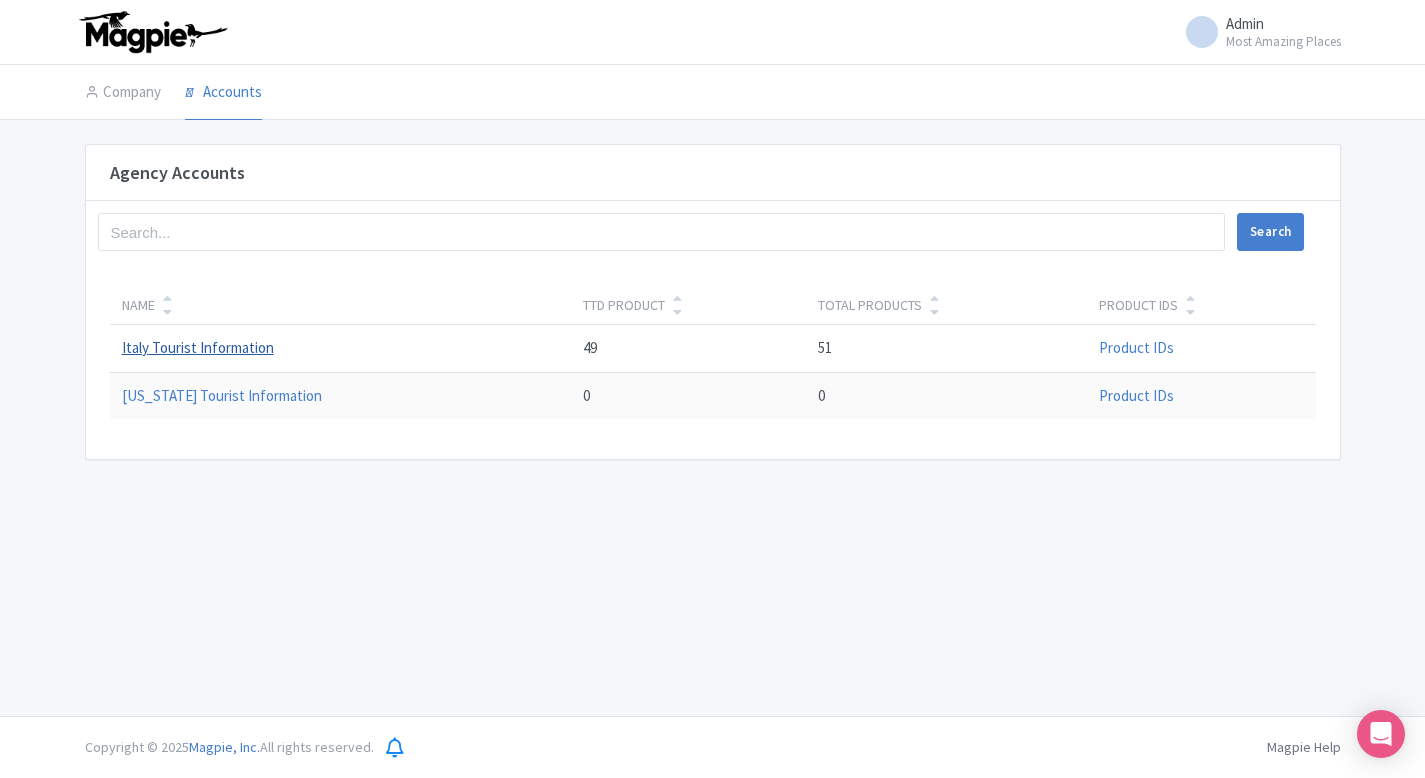 click on "Italy Tourist Information" at bounding box center (198, 347) 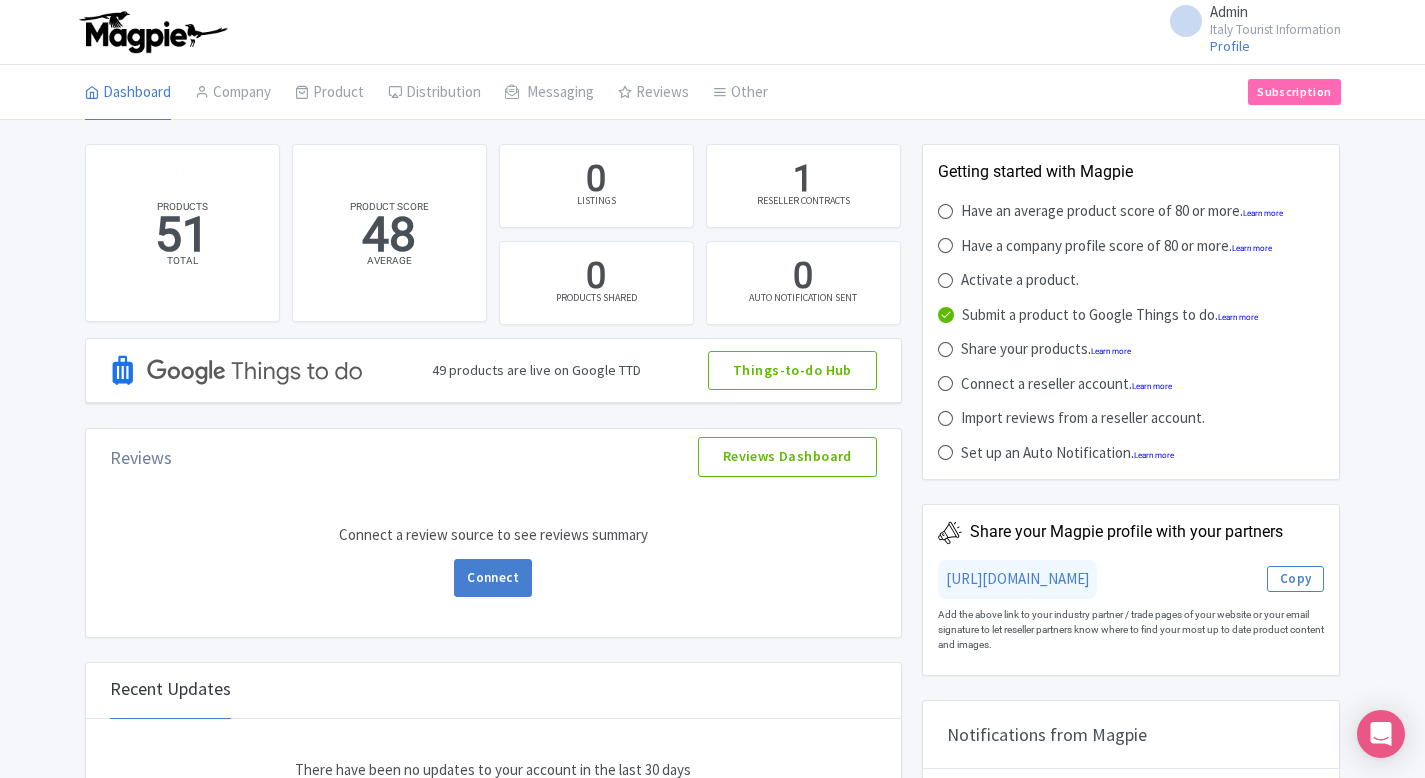 scroll, scrollTop: 0, scrollLeft: 0, axis: both 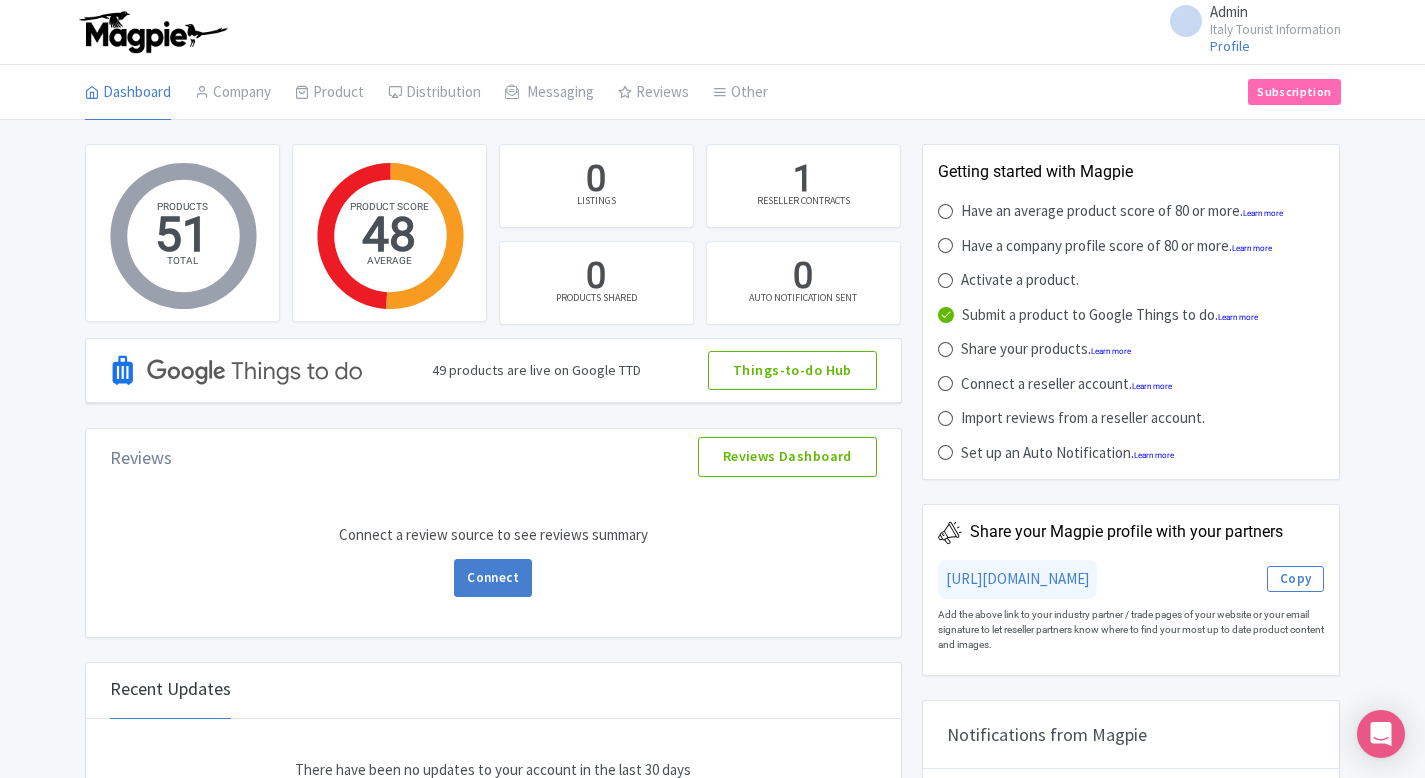 click on "49 products are live on Google TTD
Things-to-do Hub" at bounding box center [493, 371] 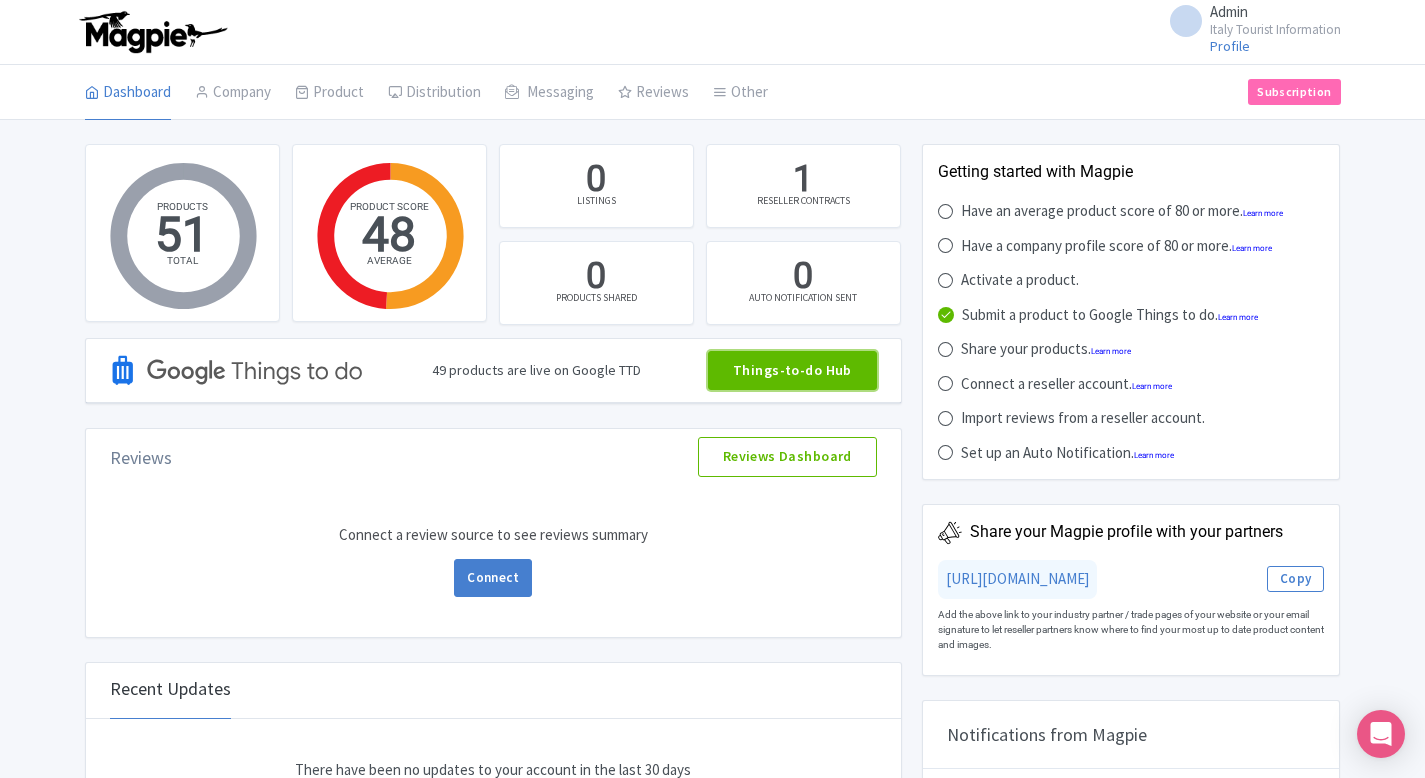 click on "Things-to-do Hub" at bounding box center (792, 371) 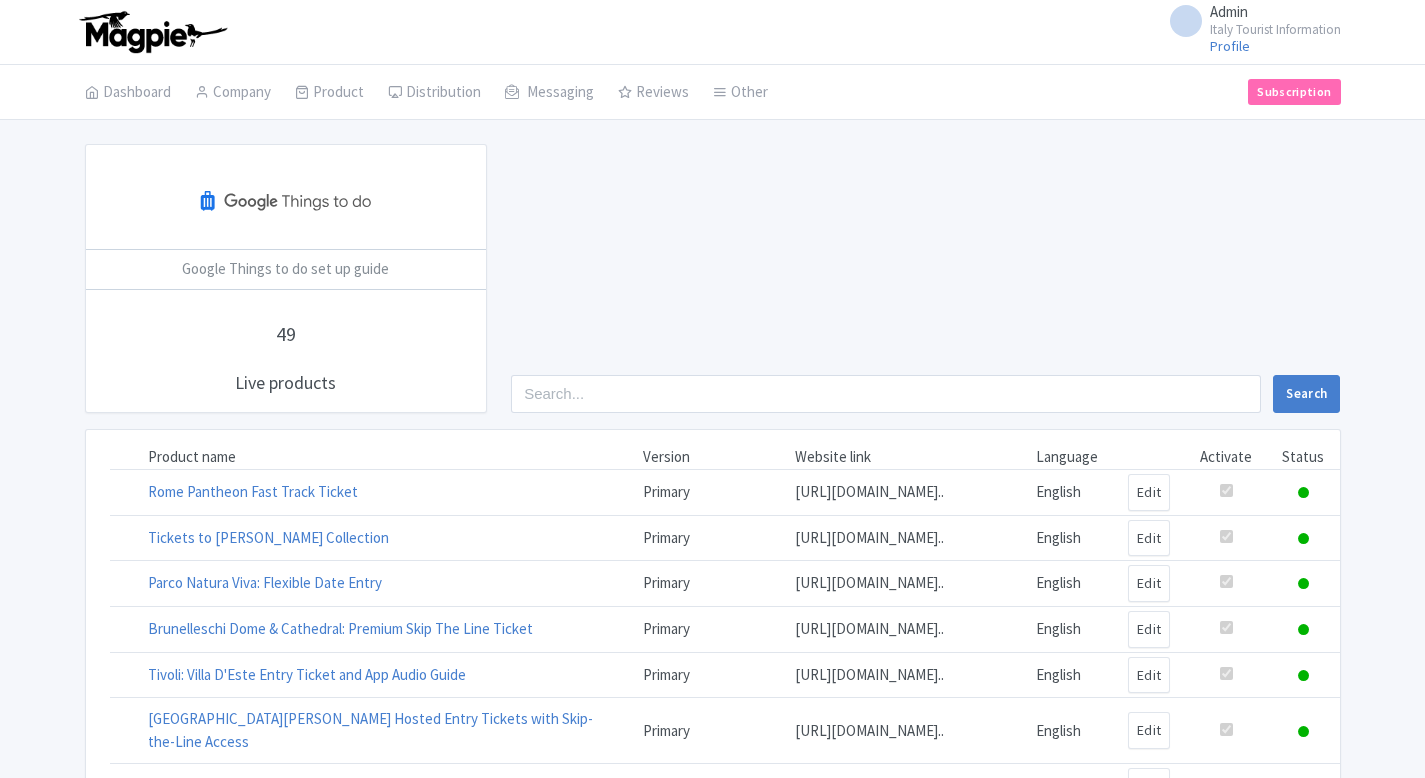 scroll, scrollTop: 0, scrollLeft: 0, axis: both 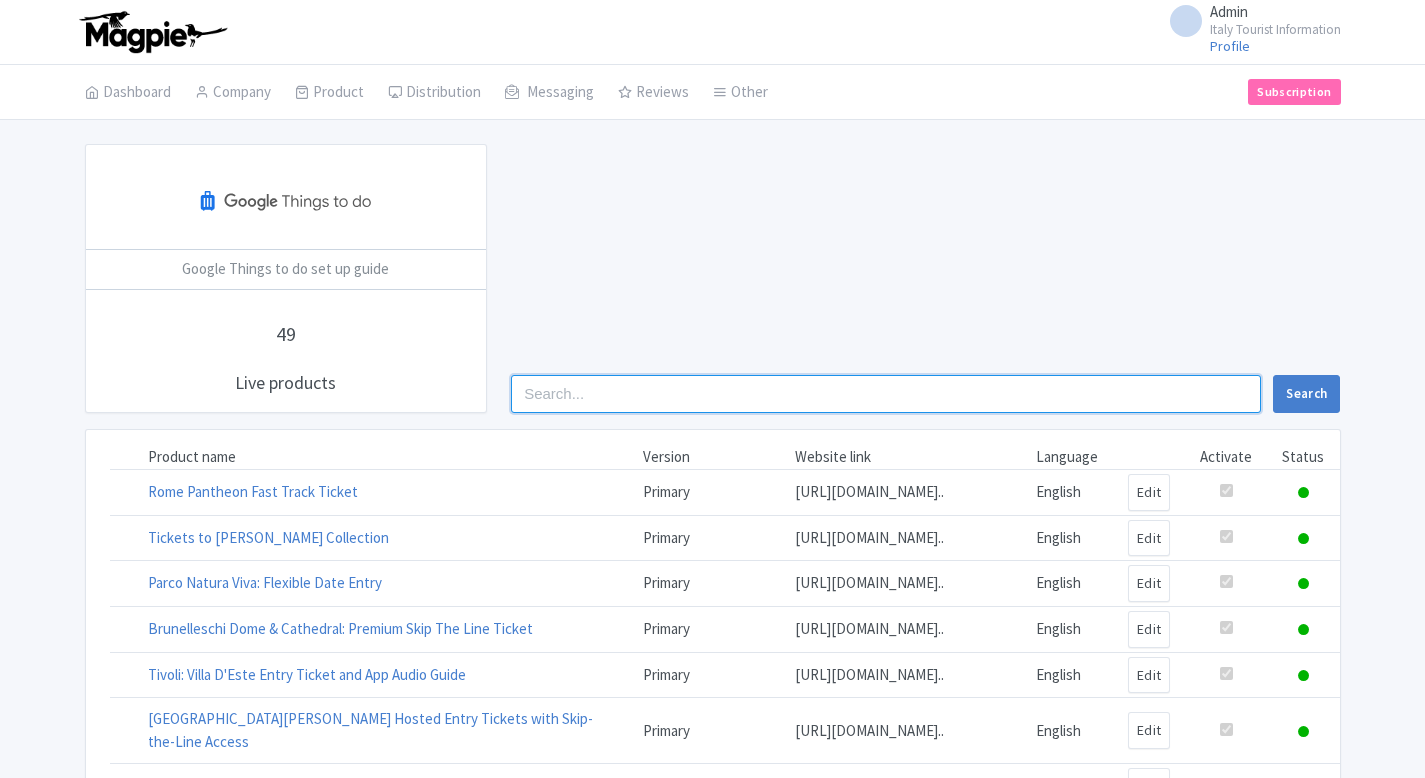 click at bounding box center [886, 394] 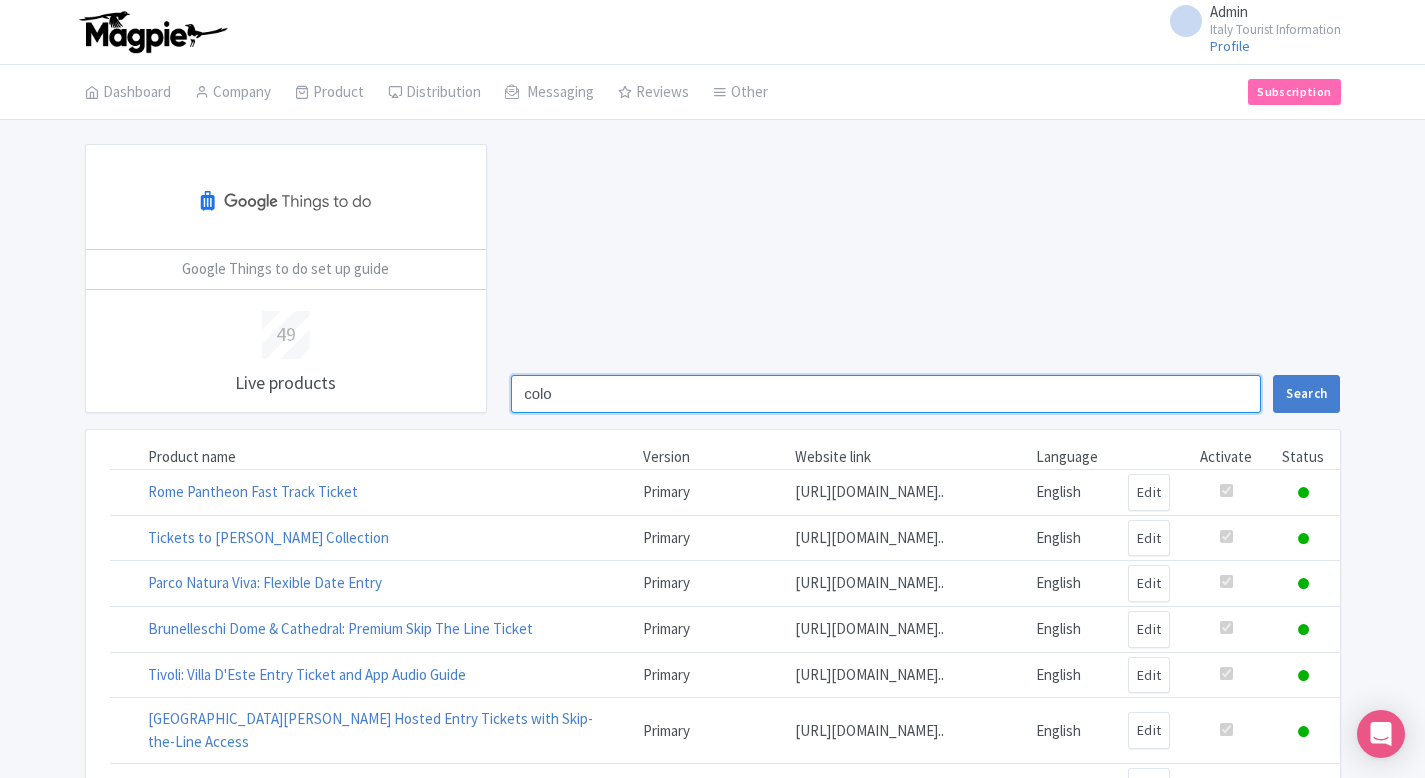 type on "colo" 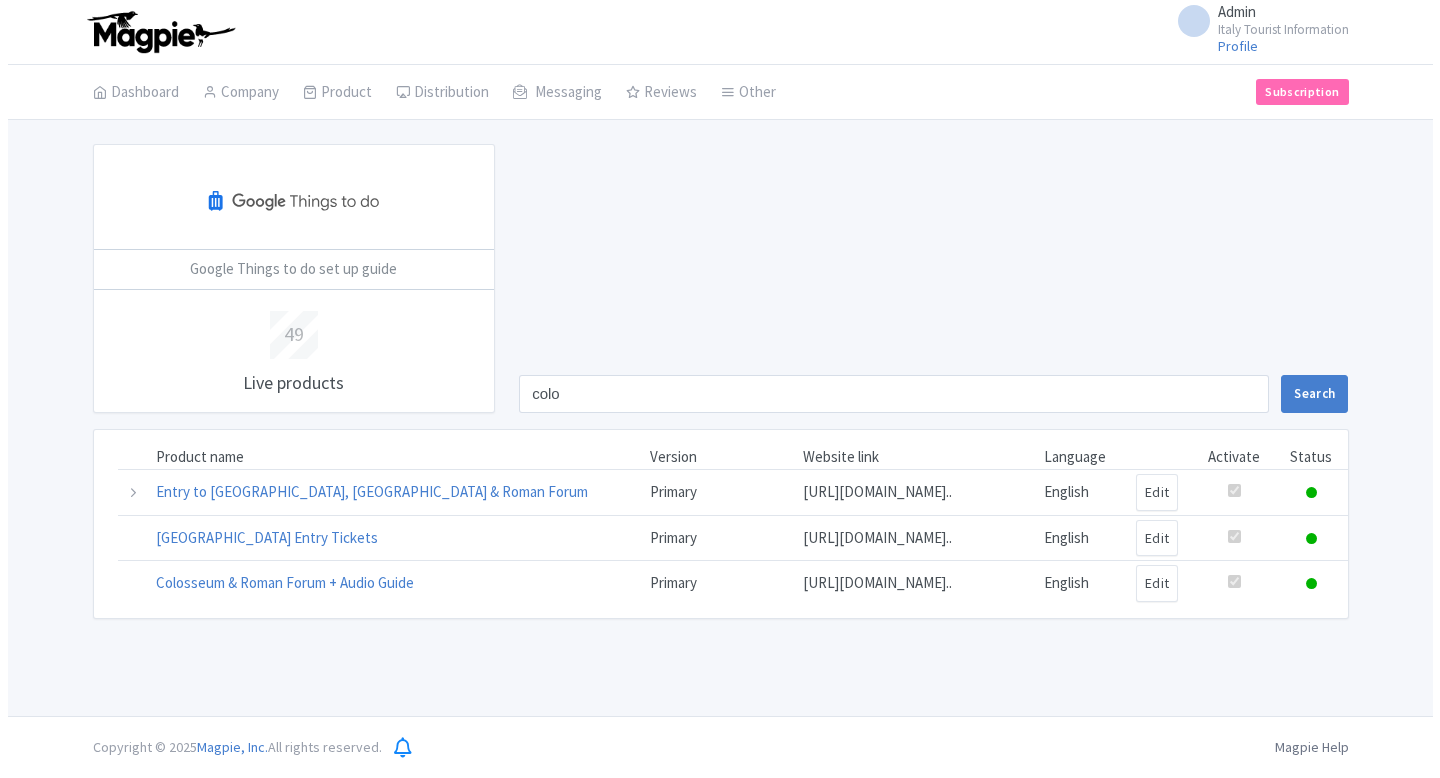 scroll, scrollTop: 0, scrollLeft: 0, axis: both 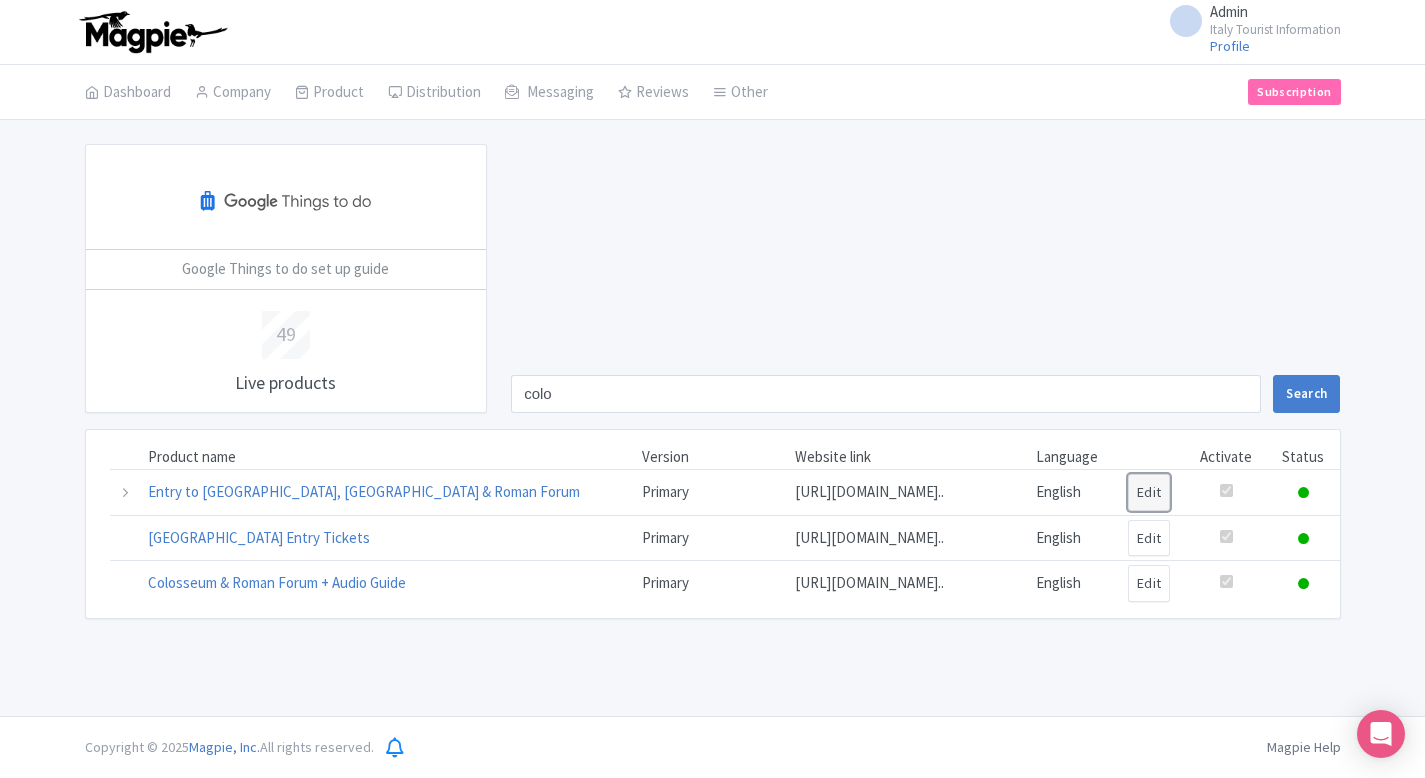 click on "Edit" at bounding box center (1149, 492) 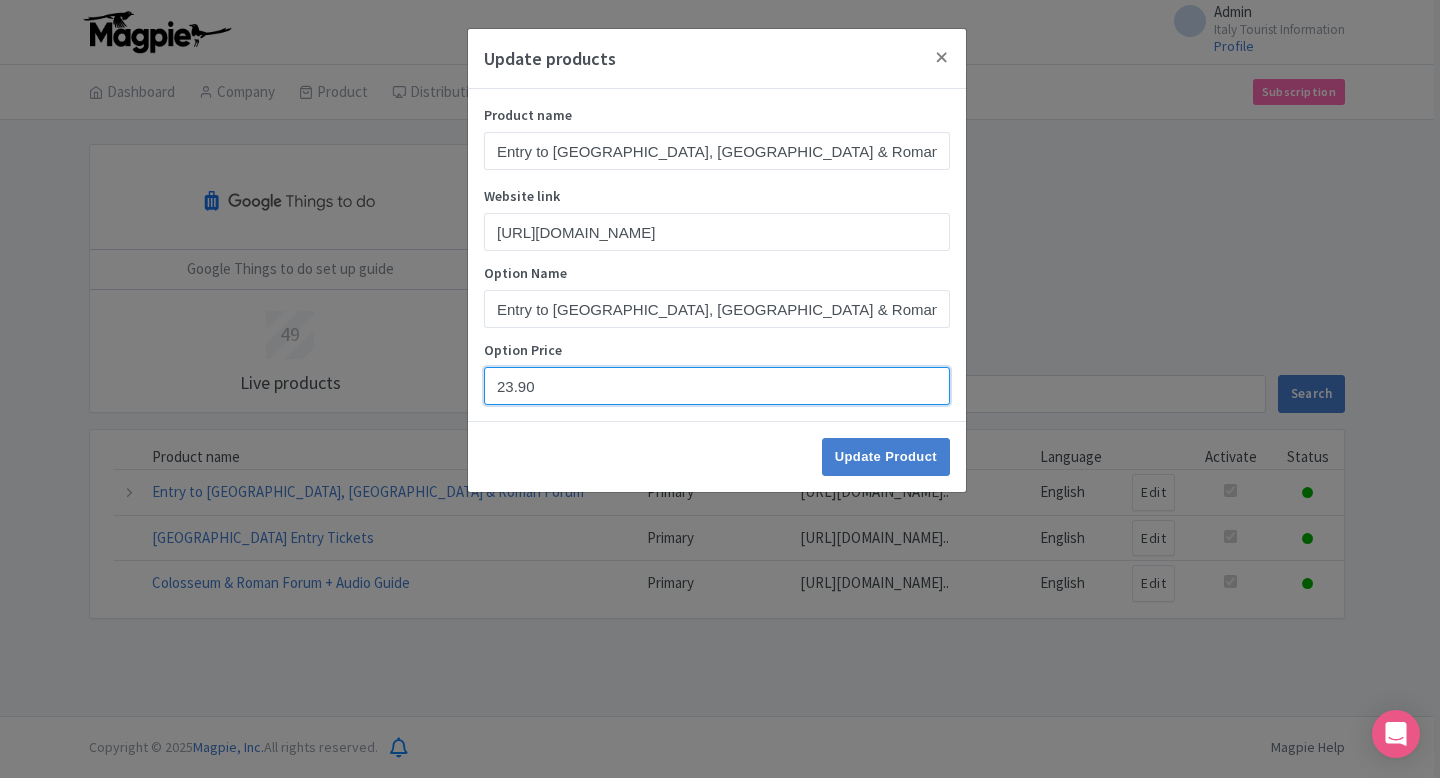 drag, startPoint x: 544, startPoint y: 385, endPoint x: 409, endPoint y: 384, distance: 135.00371 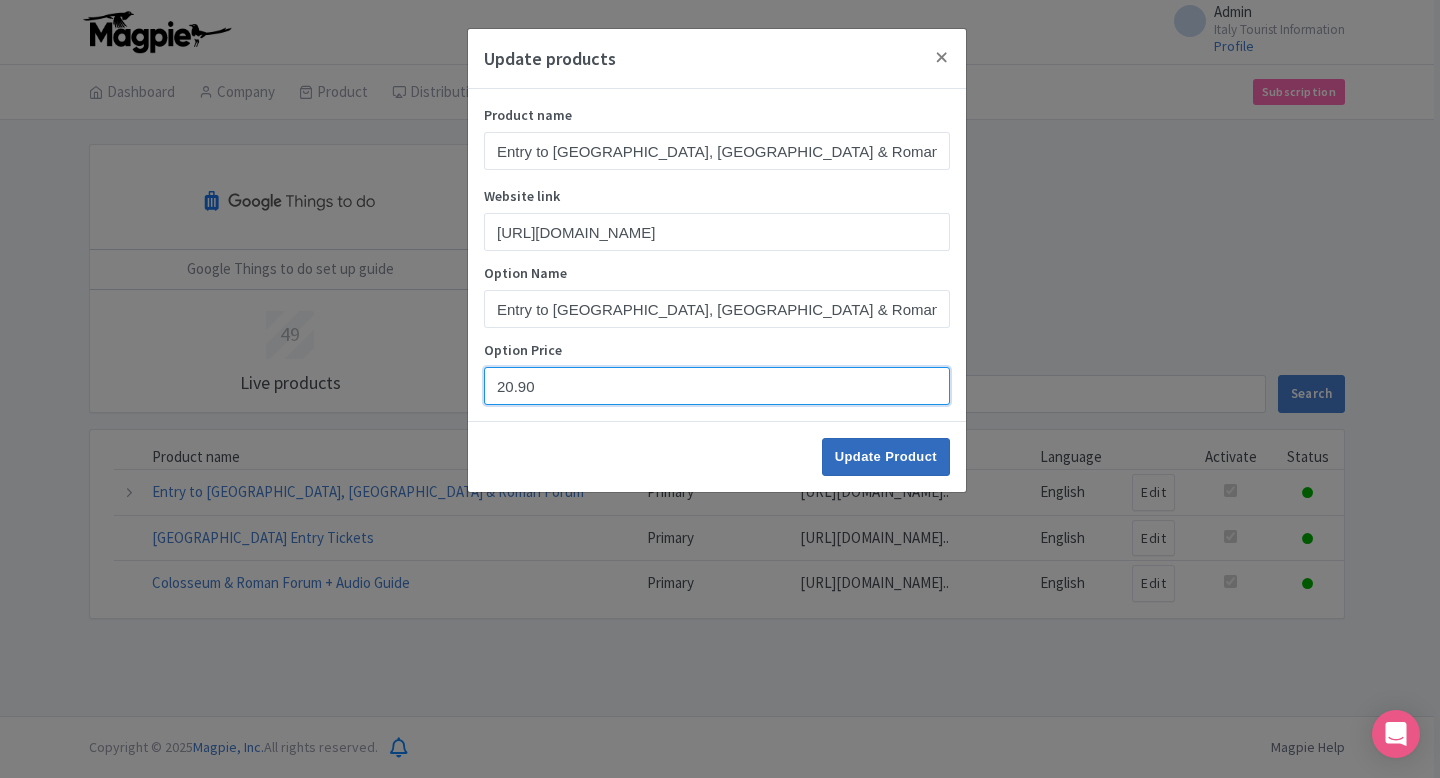 type on "20.90" 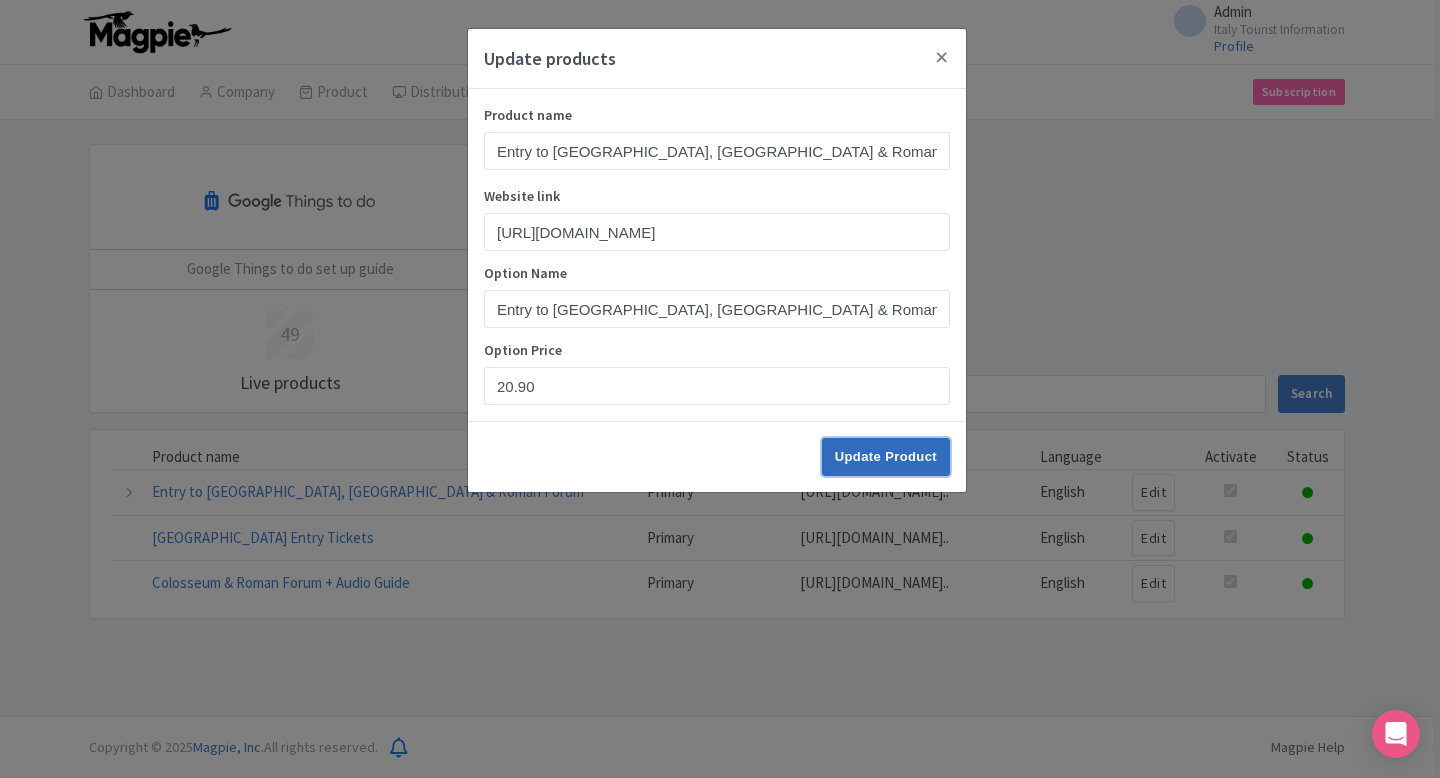 click on "Update Product" at bounding box center (886, 457) 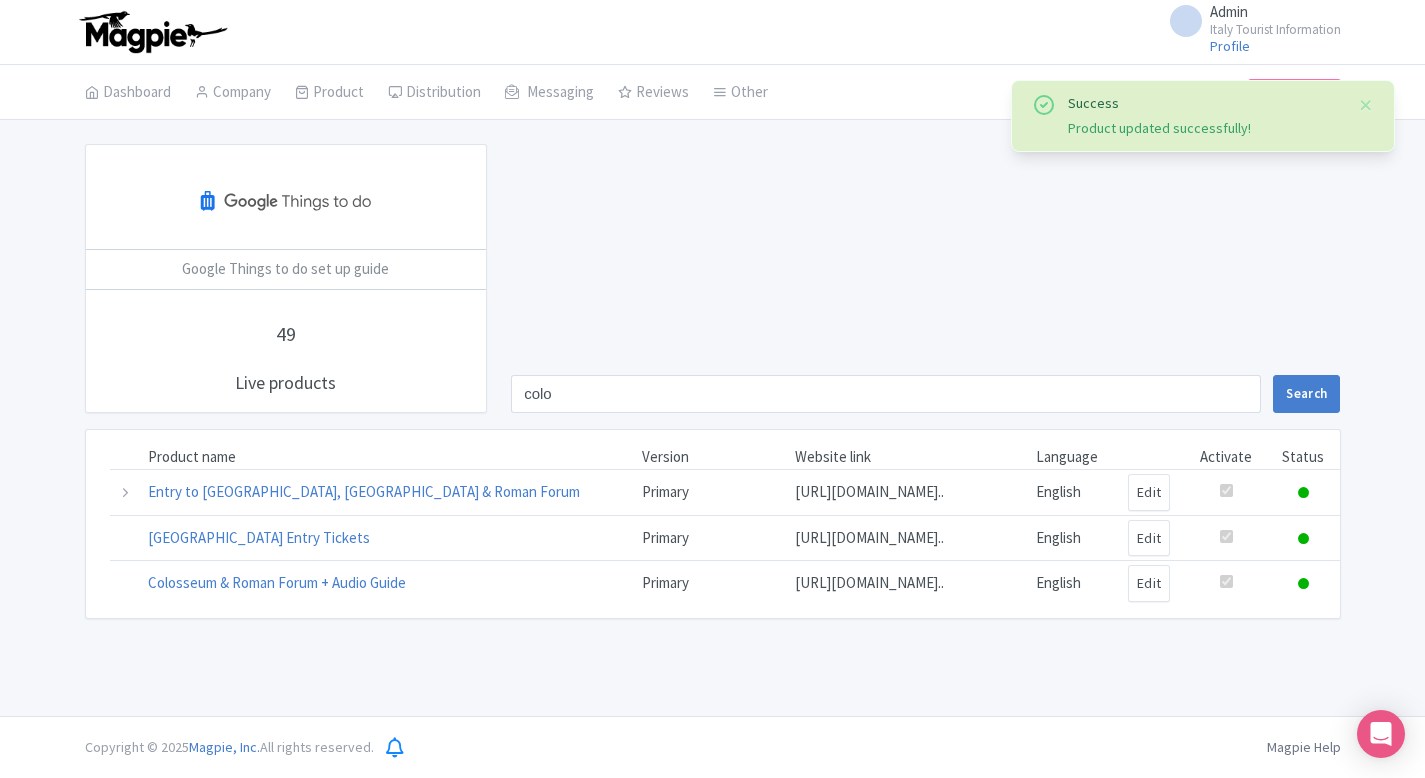 scroll, scrollTop: 0, scrollLeft: 0, axis: both 